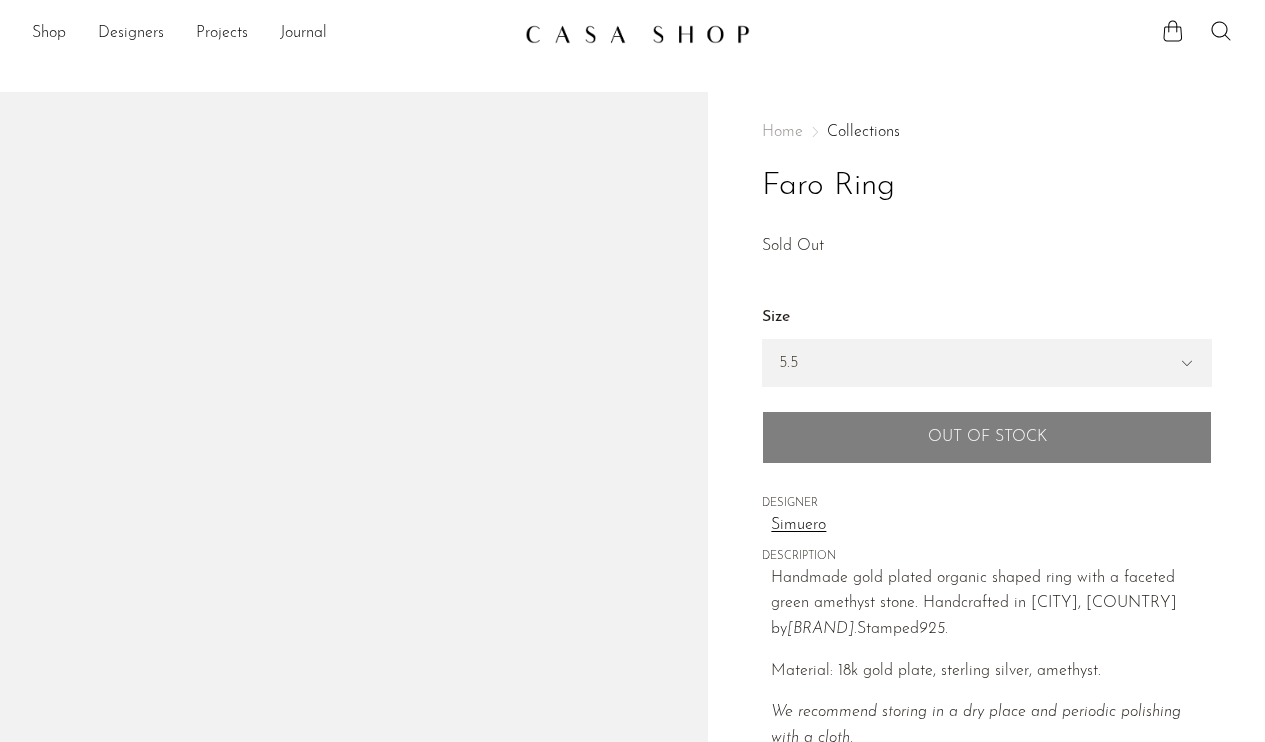 scroll, scrollTop: 0, scrollLeft: 0, axis: both 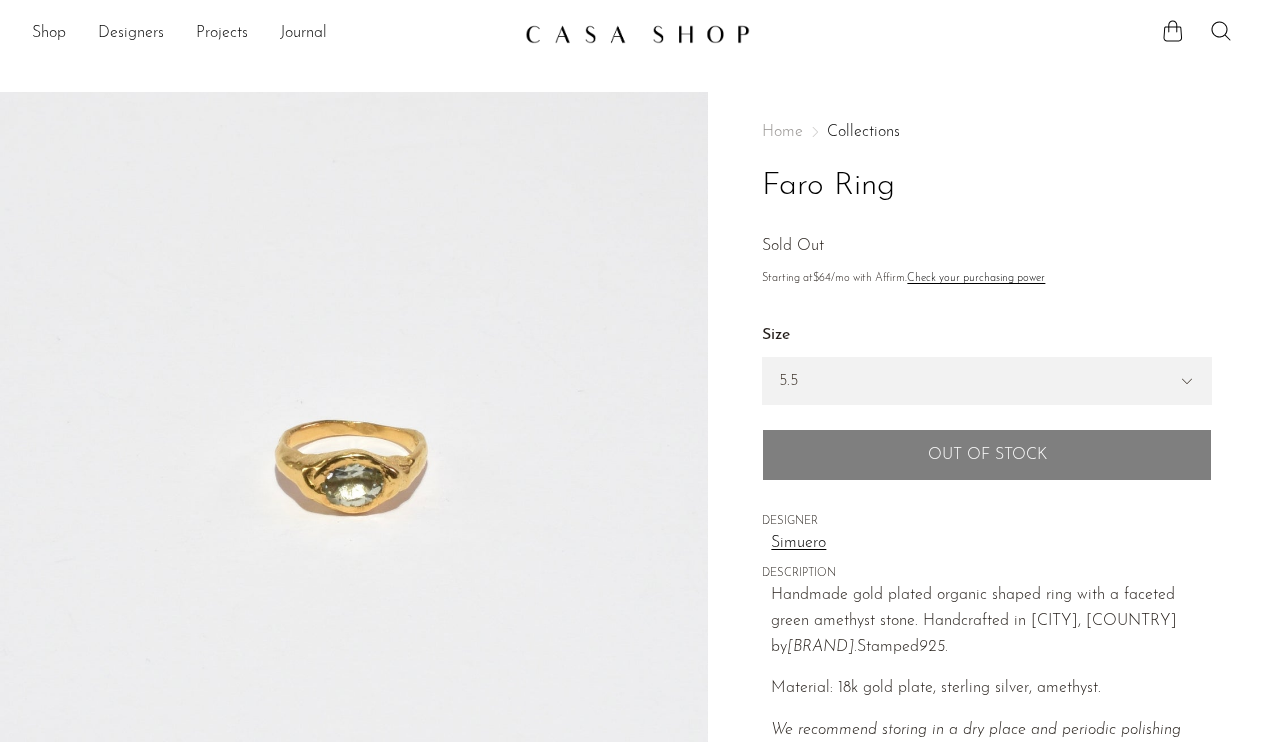 click at bounding box center [637, 34] 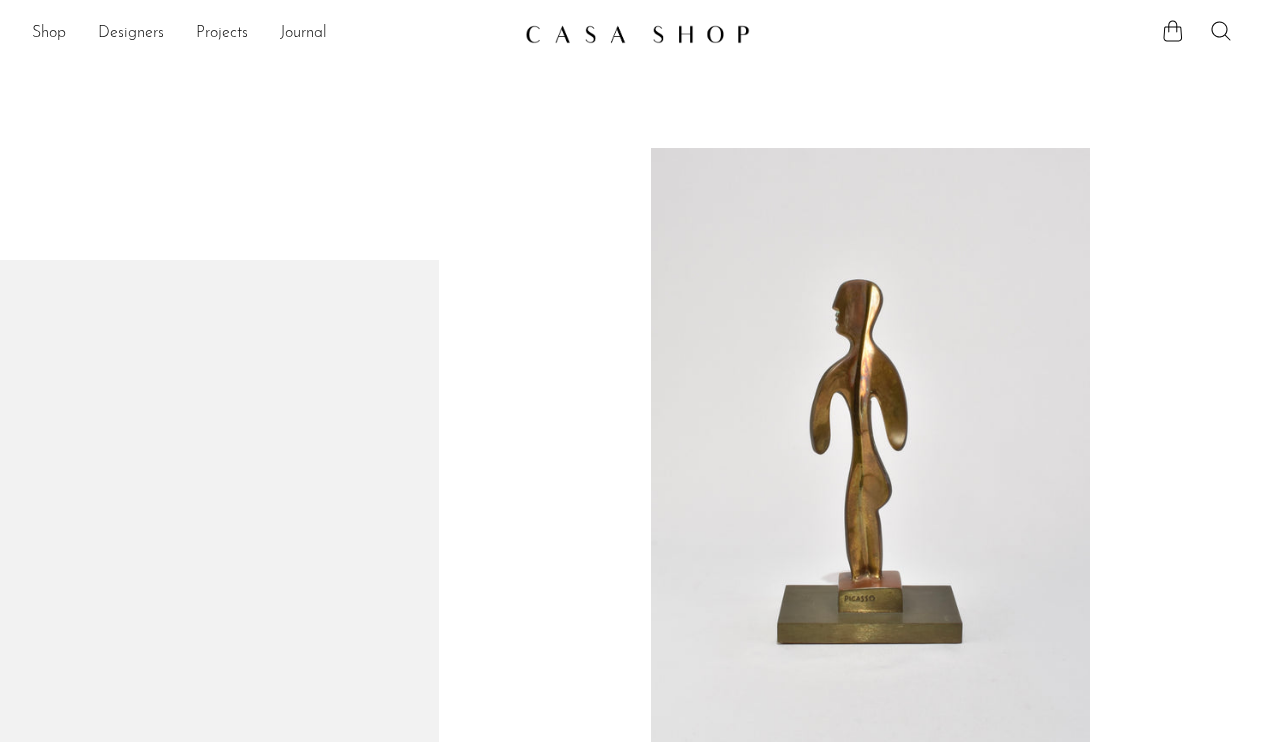 scroll, scrollTop: 0, scrollLeft: 0, axis: both 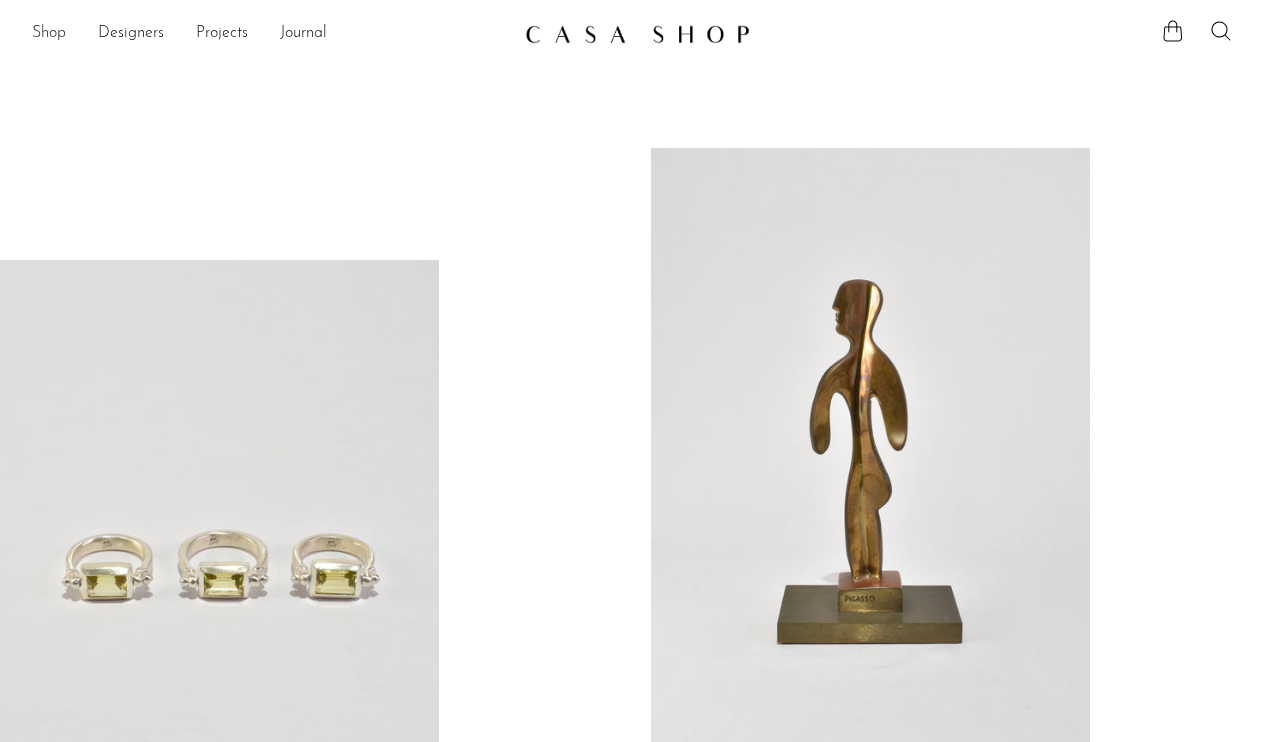 click on "Shop" at bounding box center (49, 34) 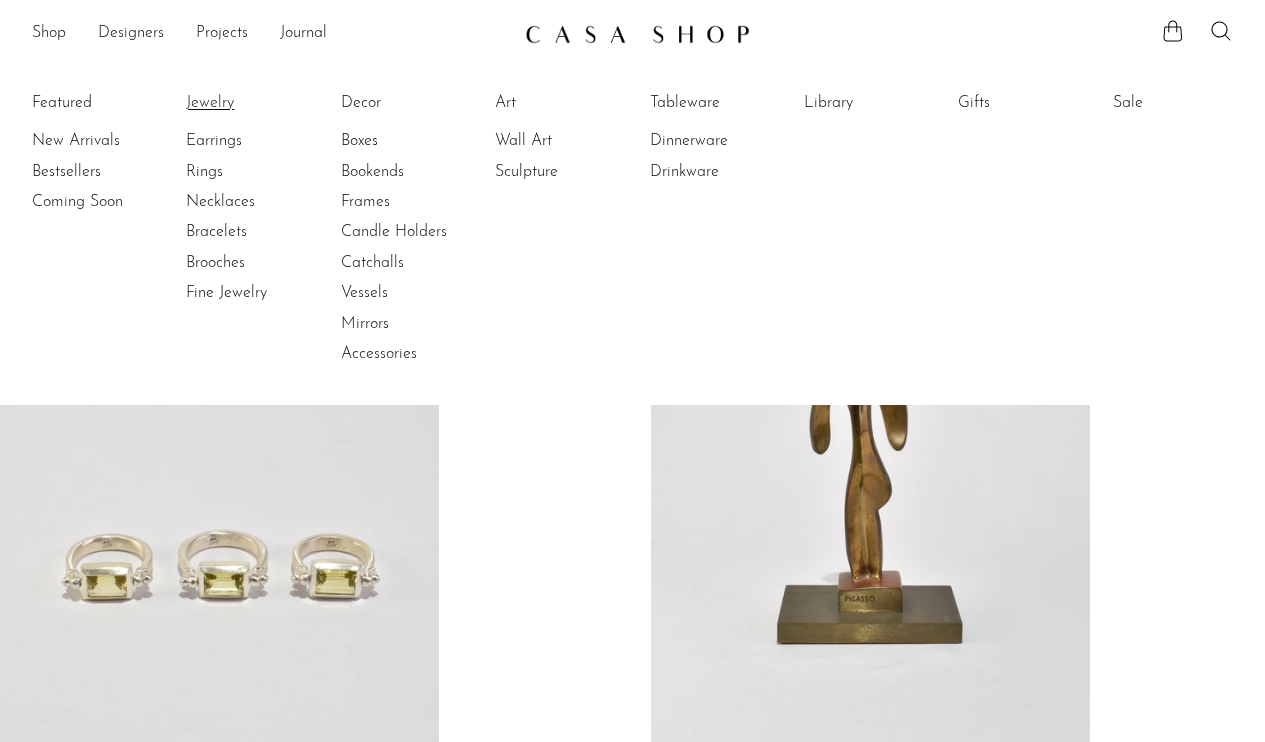 click on "Jewelry" at bounding box center (261, 103) 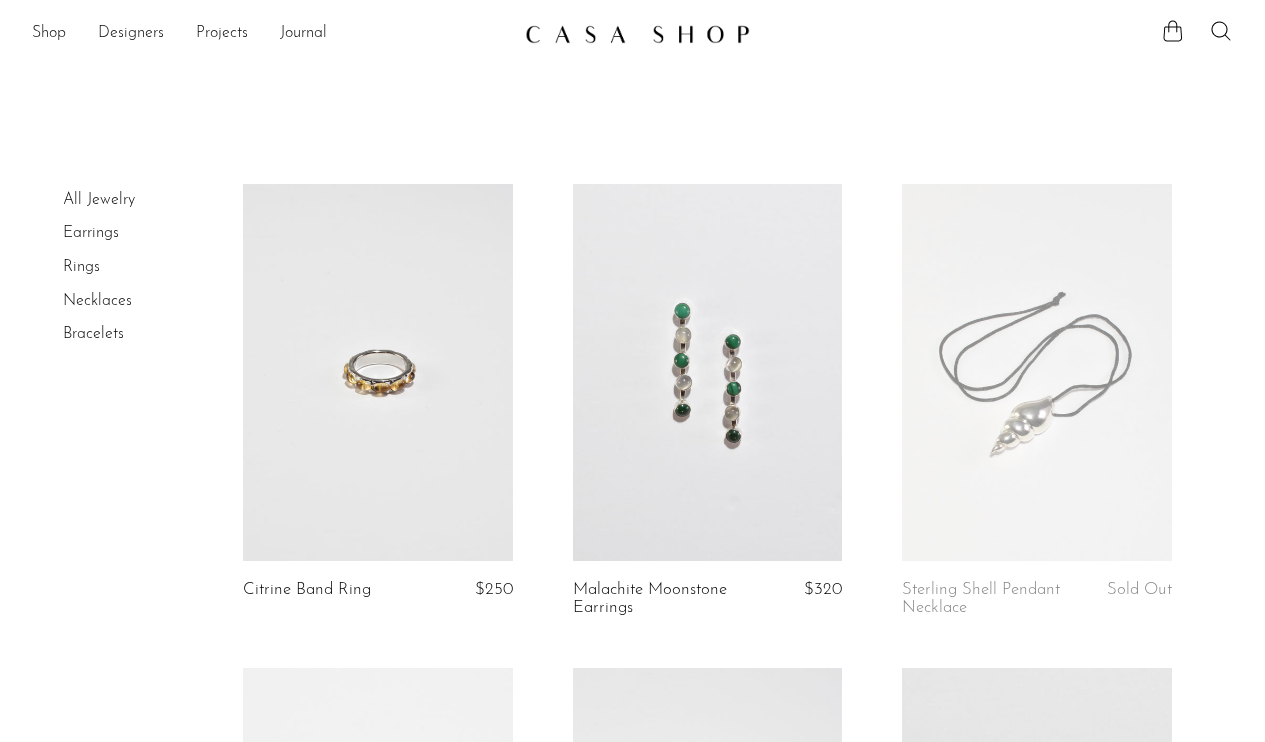 scroll, scrollTop: 0, scrollLeft: 0, axis: both 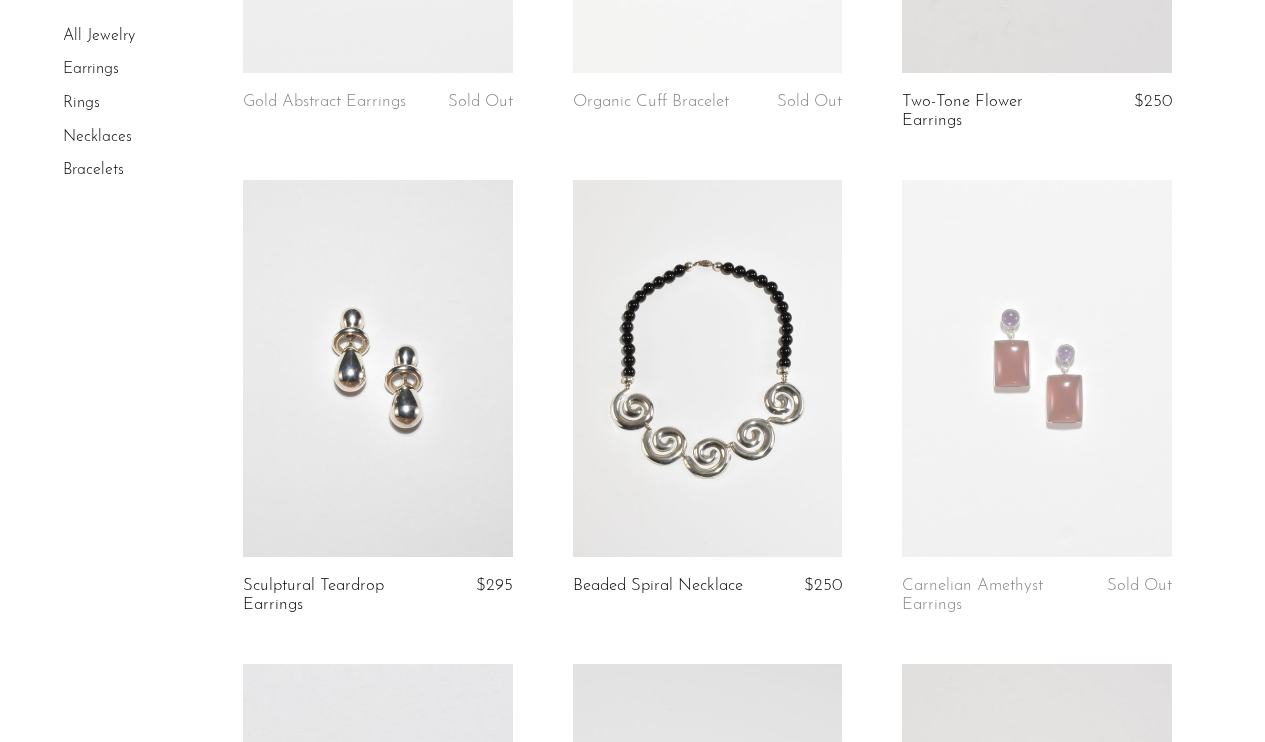 click at bounding box center (377, 368) 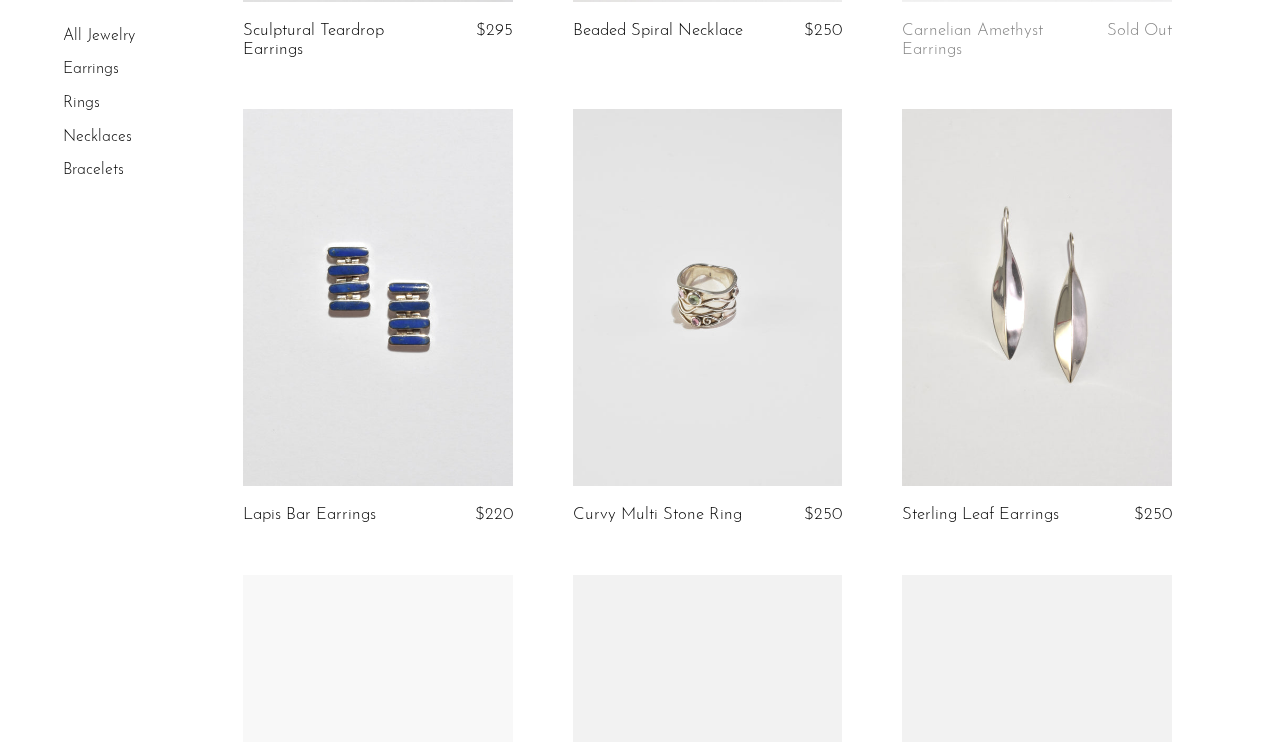 scroll, scrollTop: 2486, scrollLeft: 0, axis: vertical 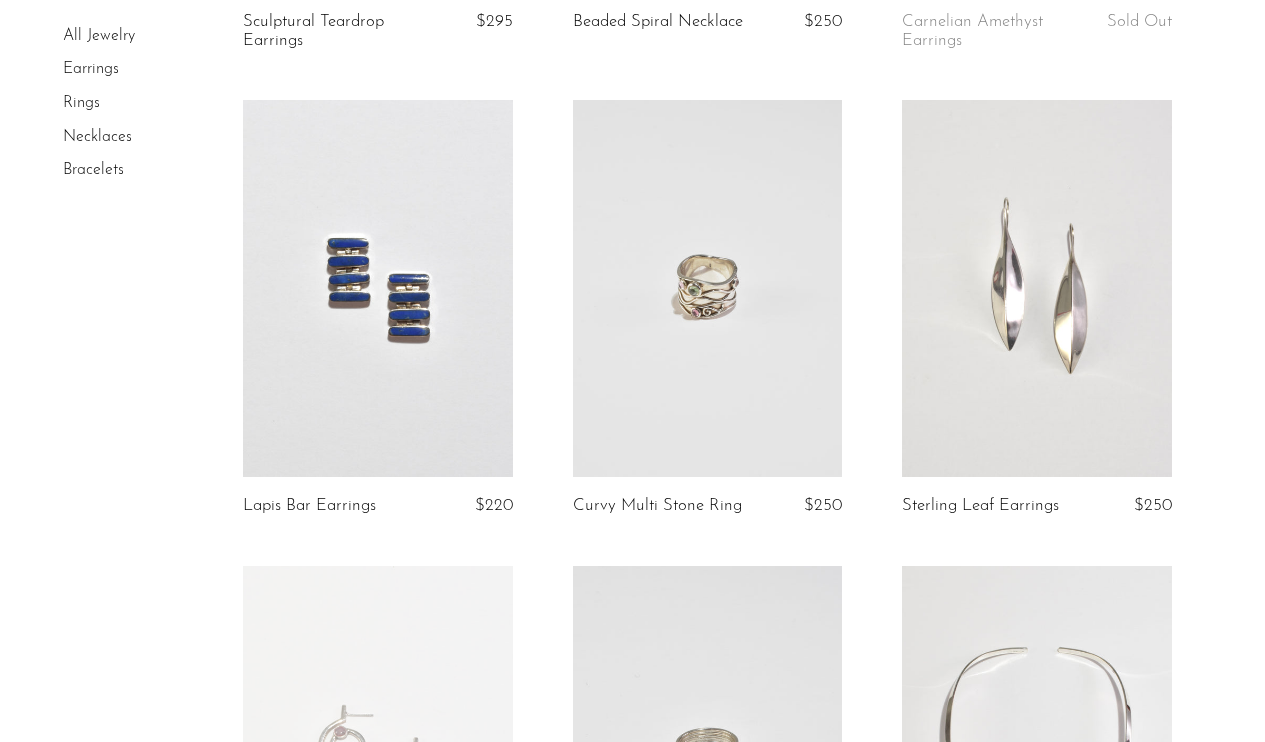 click at bounding box center (1036, 288) 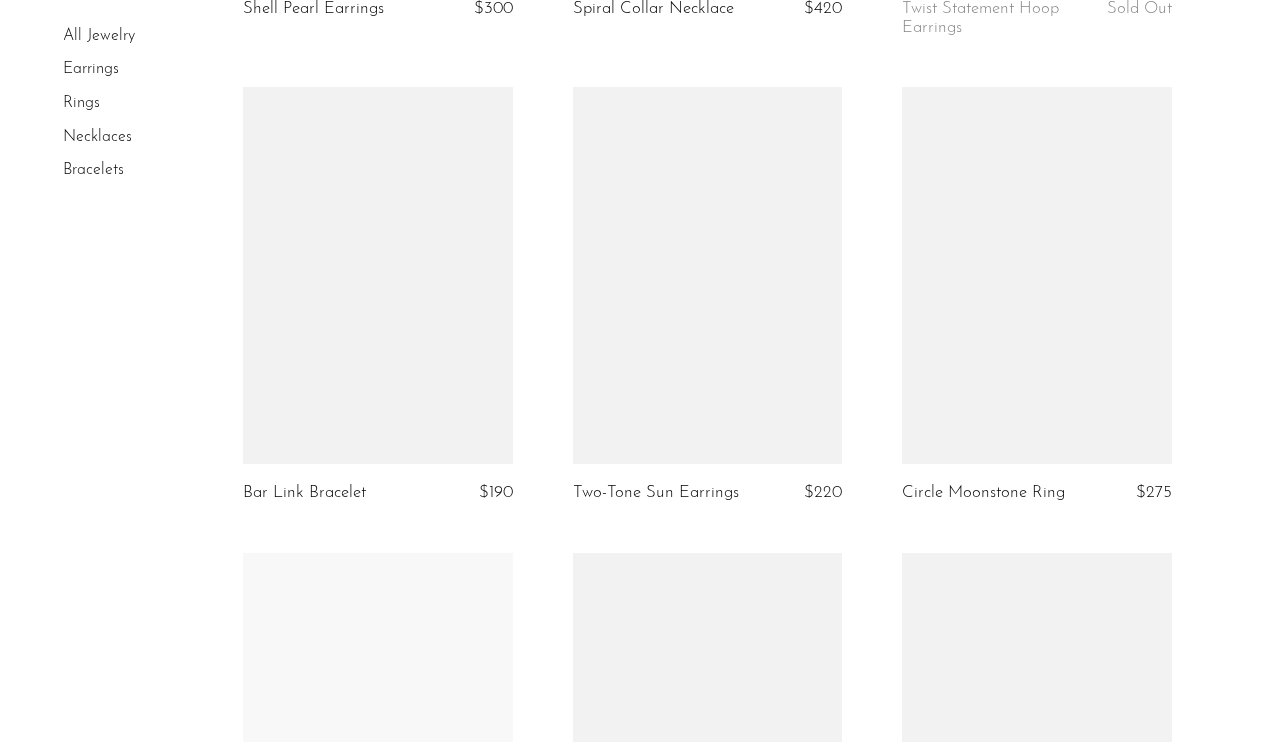scroll, scrollTop: 4346, scrollLeft: 0, axis: vertical 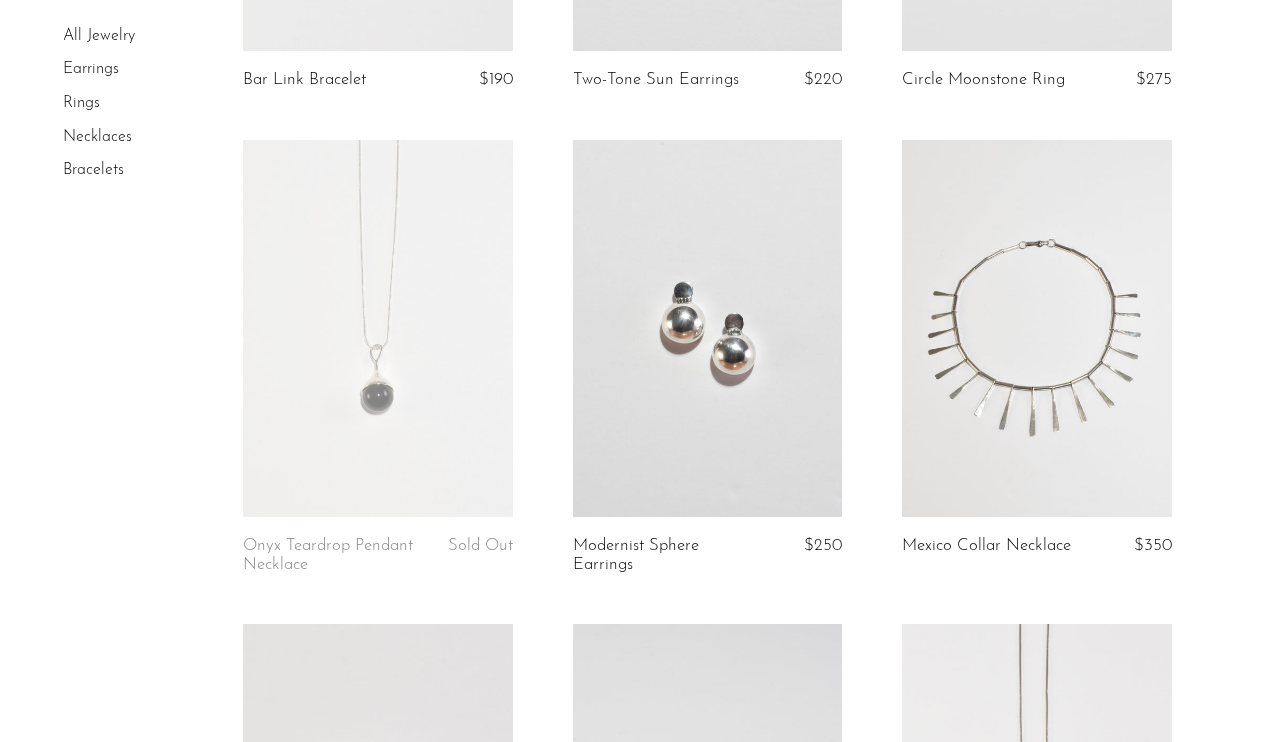 click at bounding box center [707, 328] 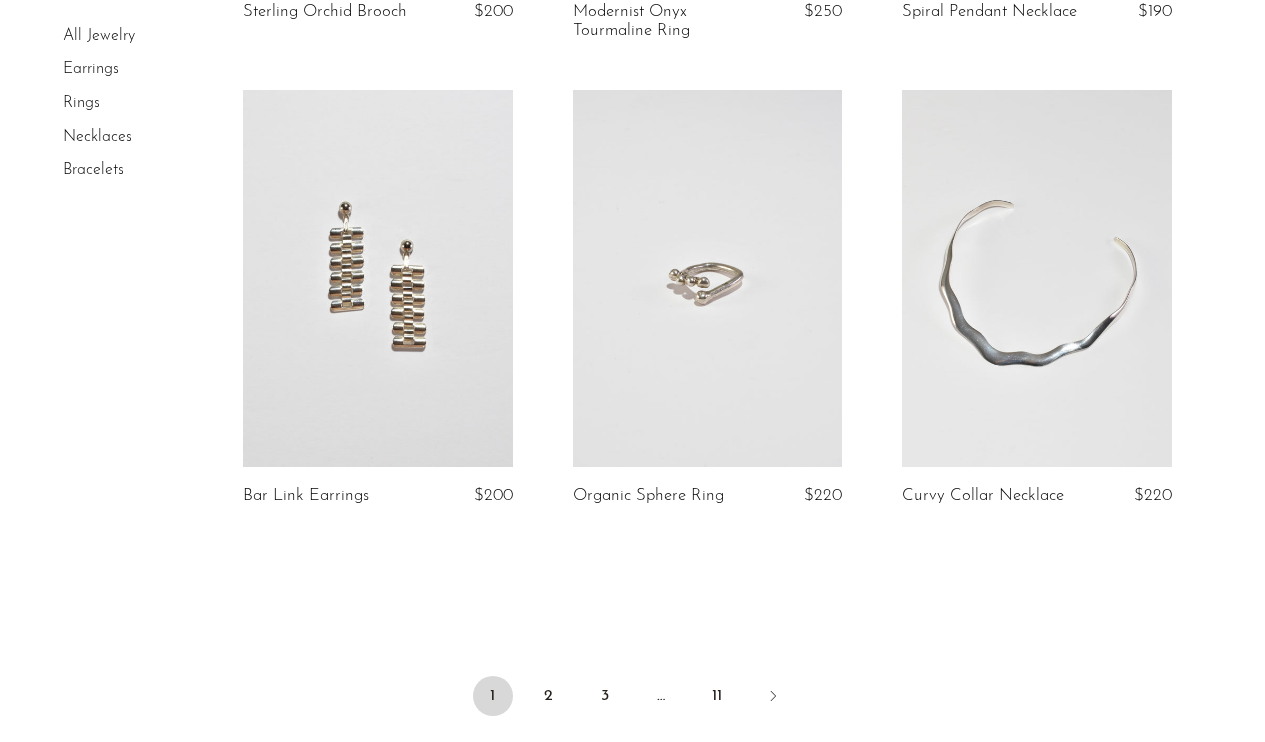 scroll, scrollTop: 5411, scrollLeft: 0, axis: vertical 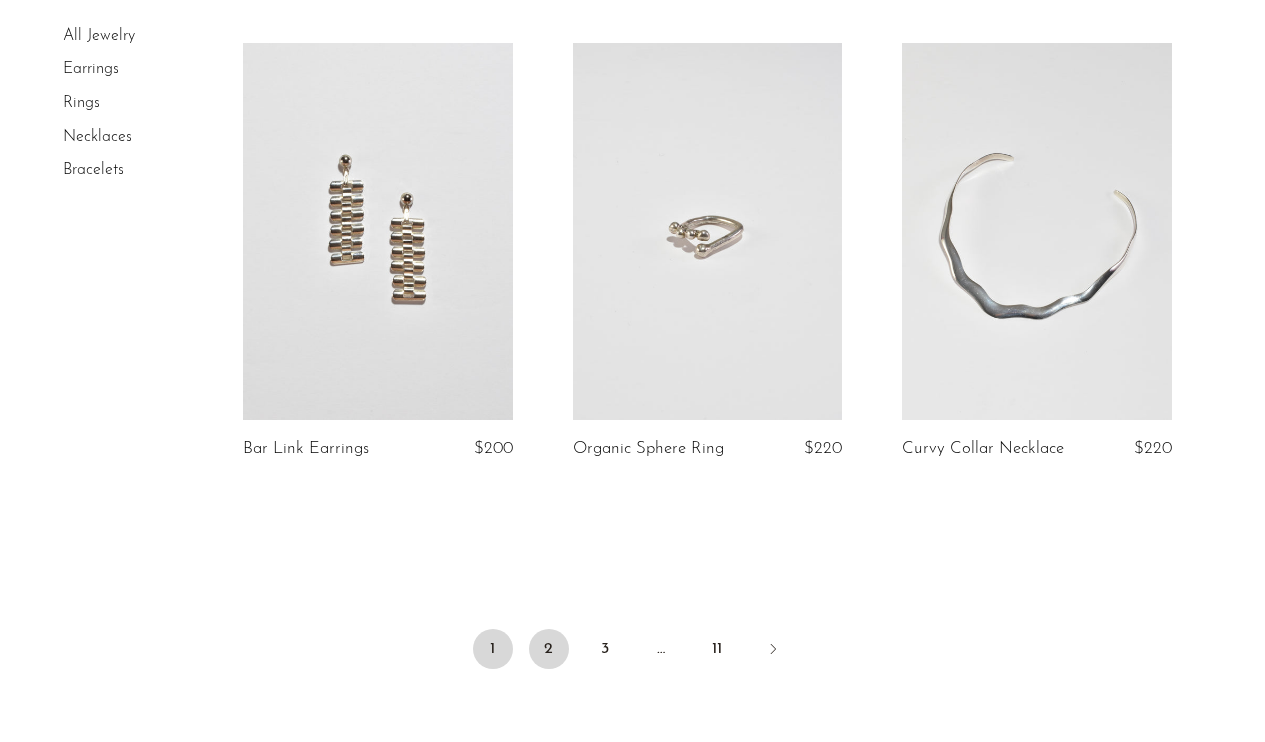 click on "2" at bounding box center [549, 649] 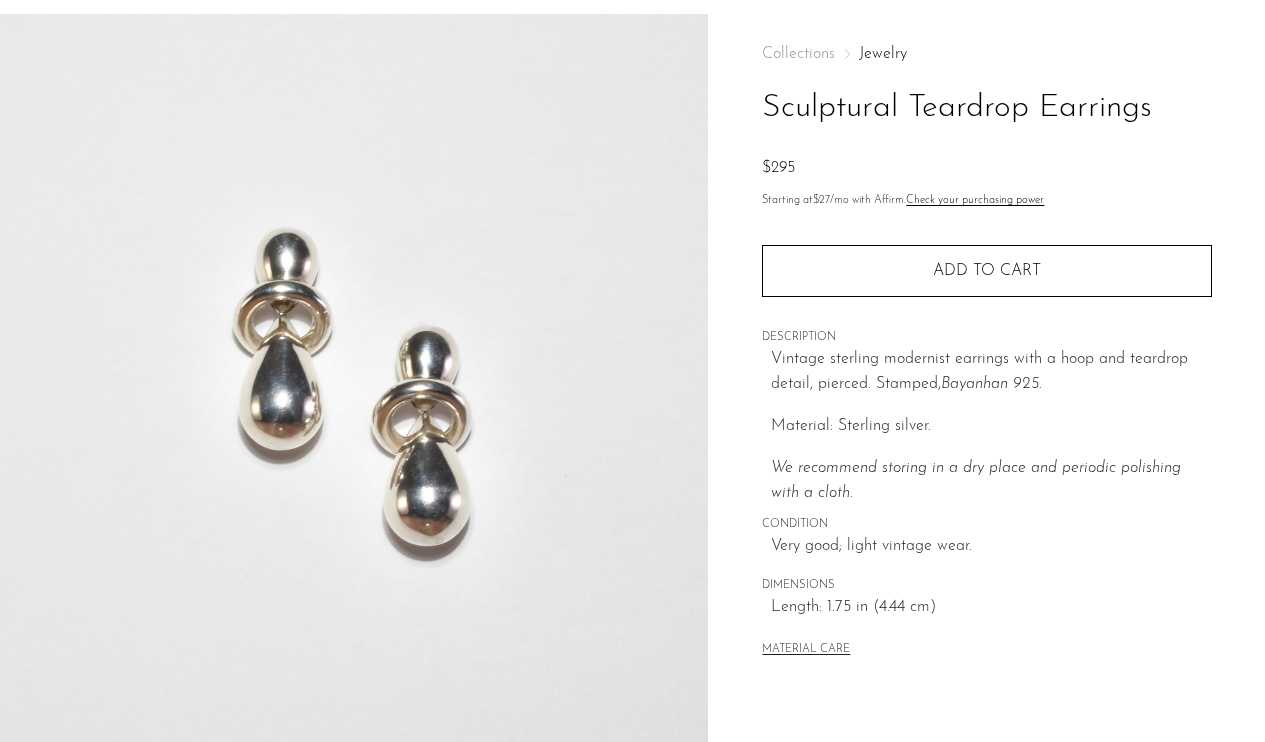 scroll, scrollTop: 80, scrollLeft: 0, axis: vertical 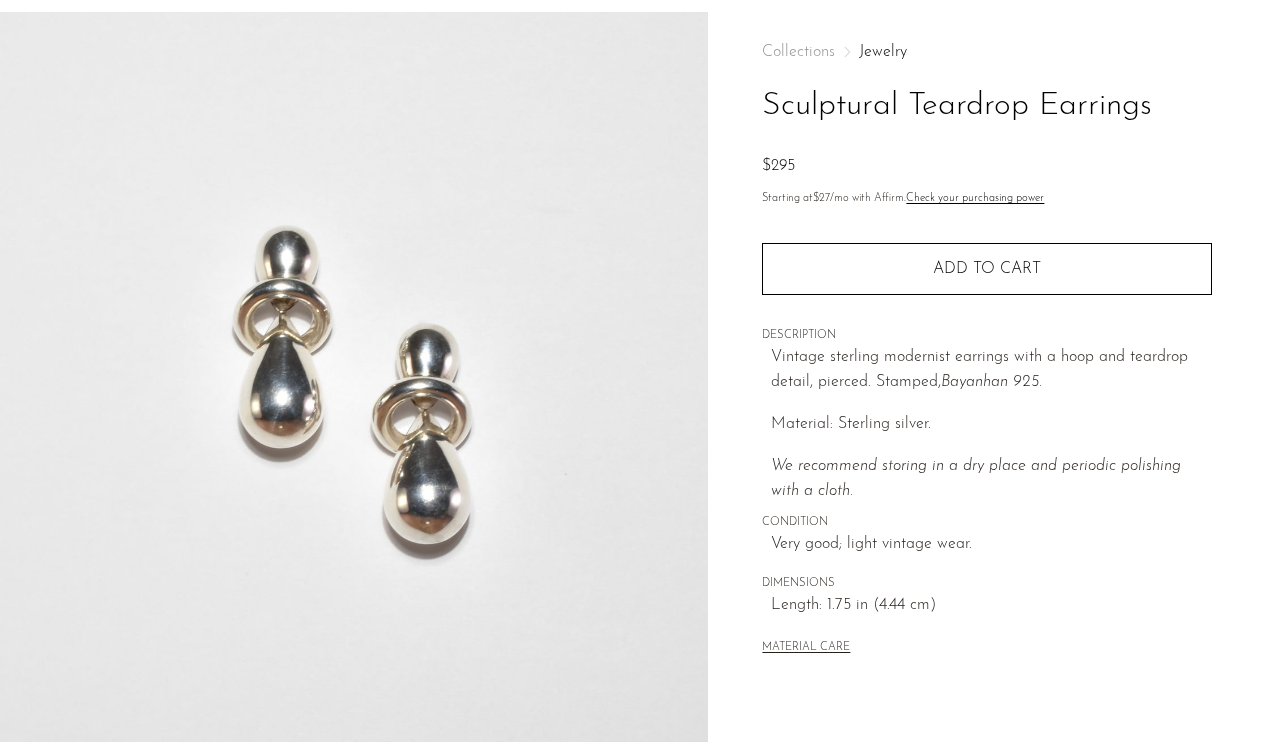drag, startPoint x: 1258, startPoint y: 41, endPoint x: 1247, endPoint y: 156, distance: 115.52489 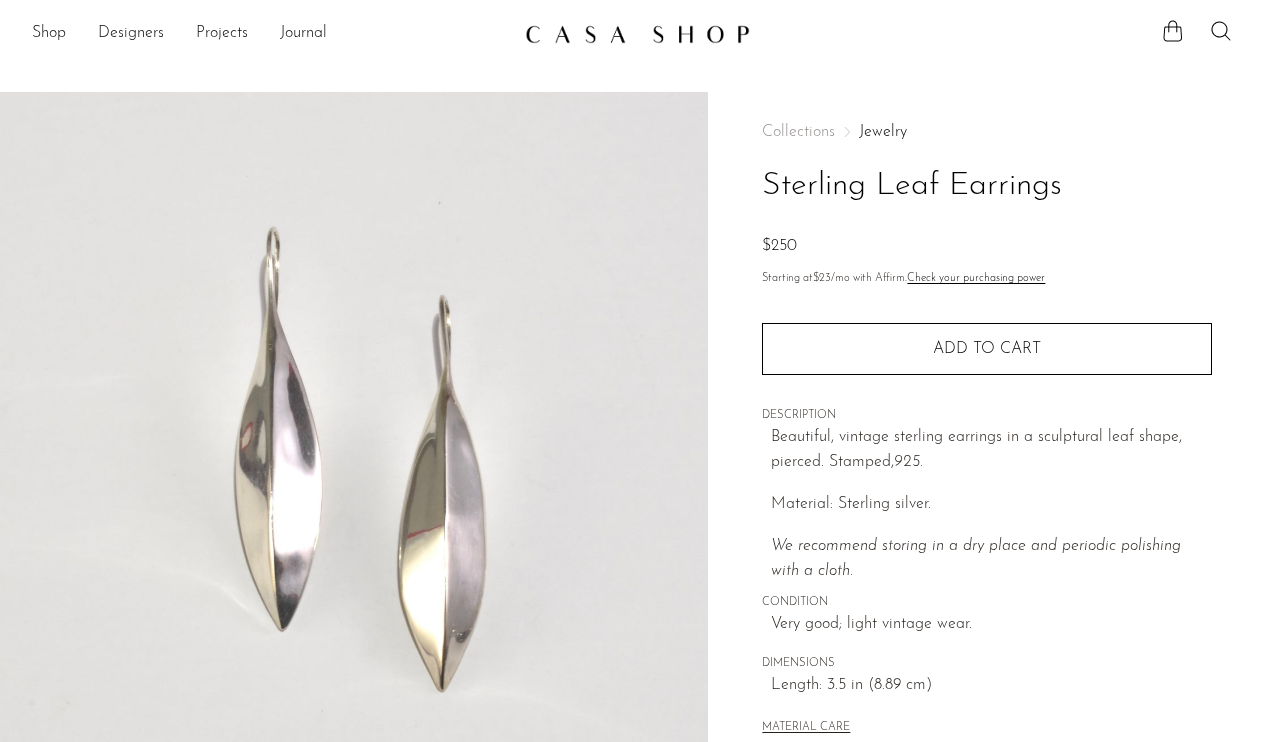 scroll, scrollTop: 0, scrollLeft: 0, axis: both 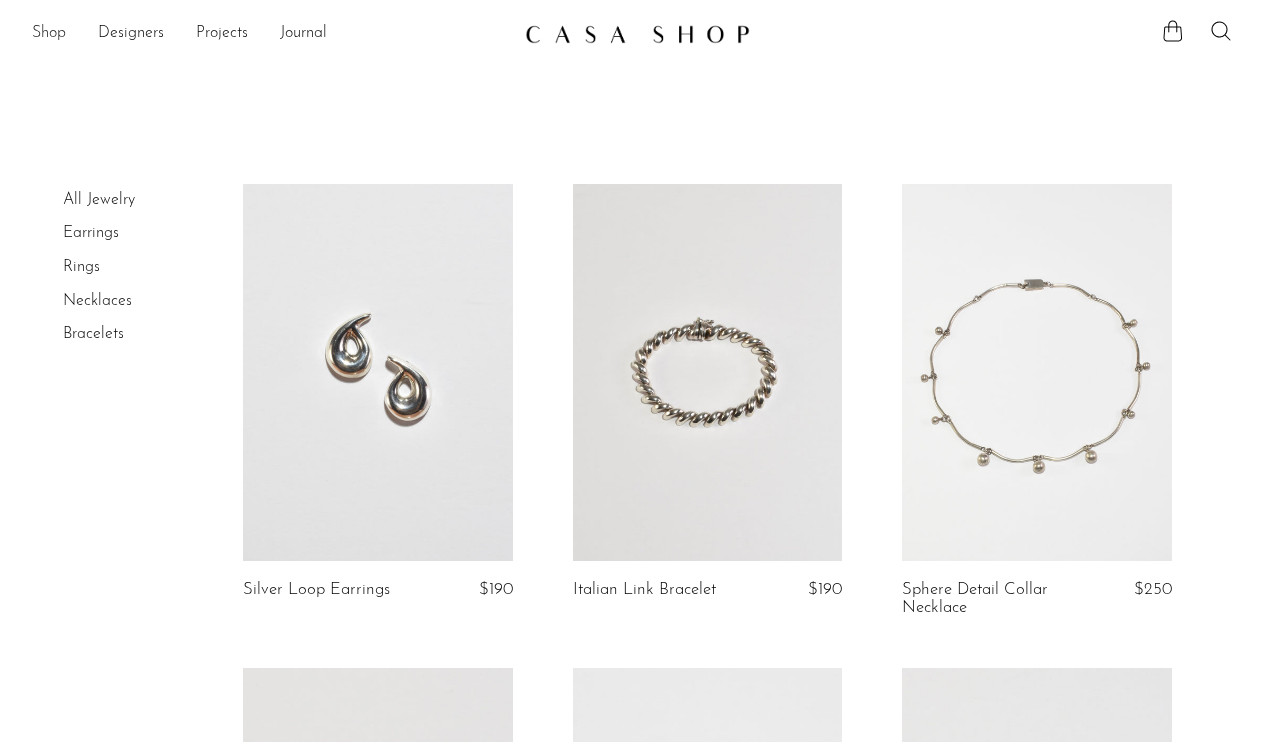 click on "Shop" at bounding box center [49, 34] 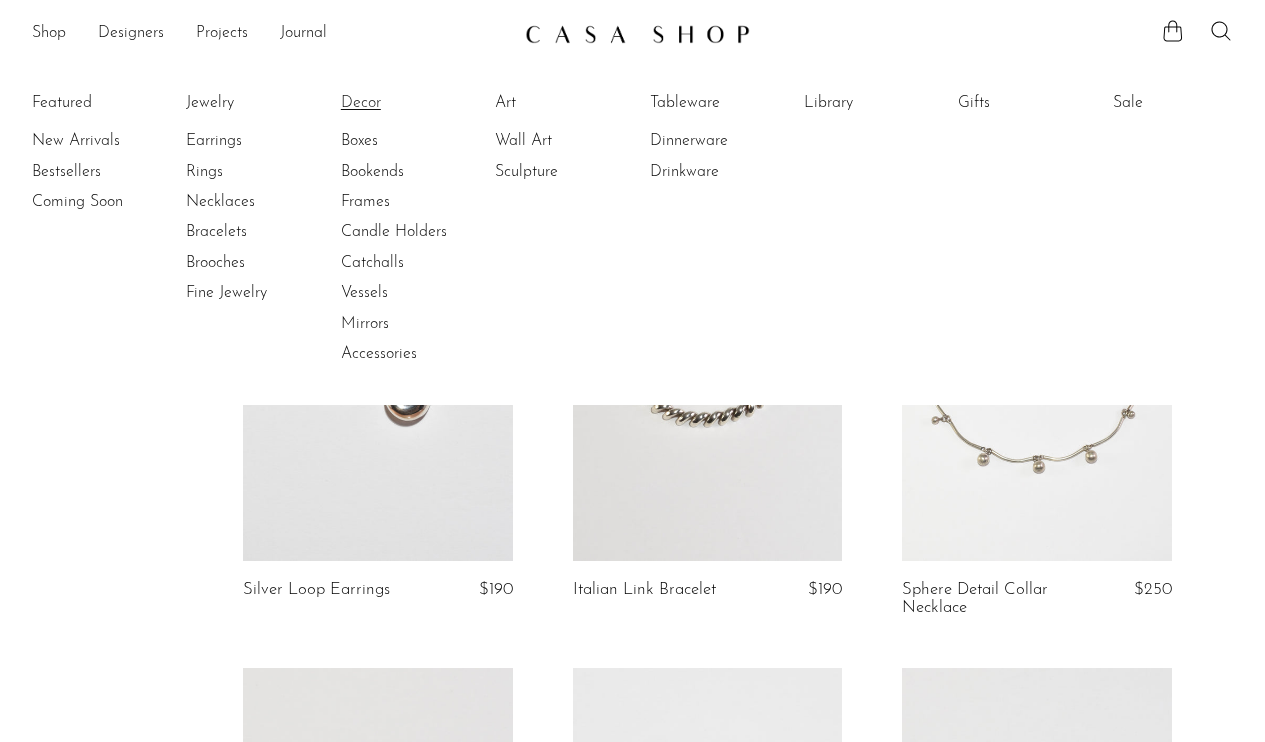 click on "Decor" at bounding box center (416, 103) 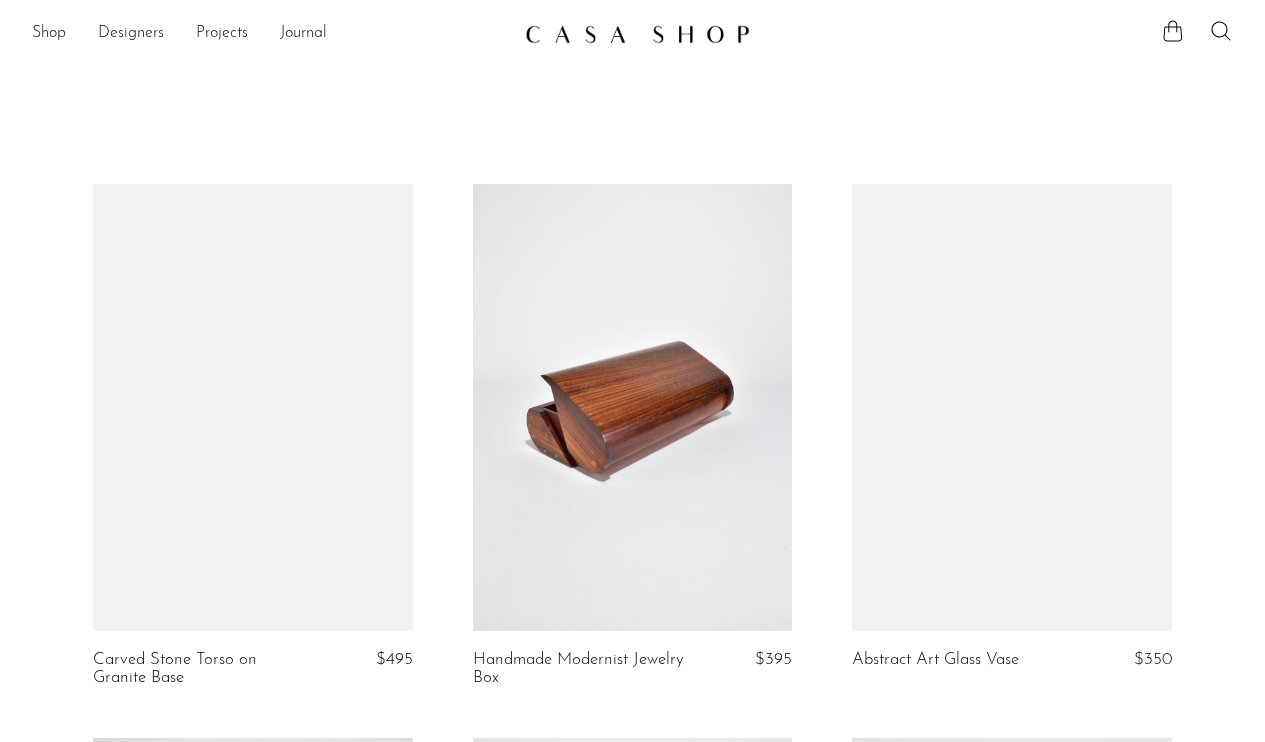 scroll, scrollTop: 0, scrollLeft: 0, axis: both 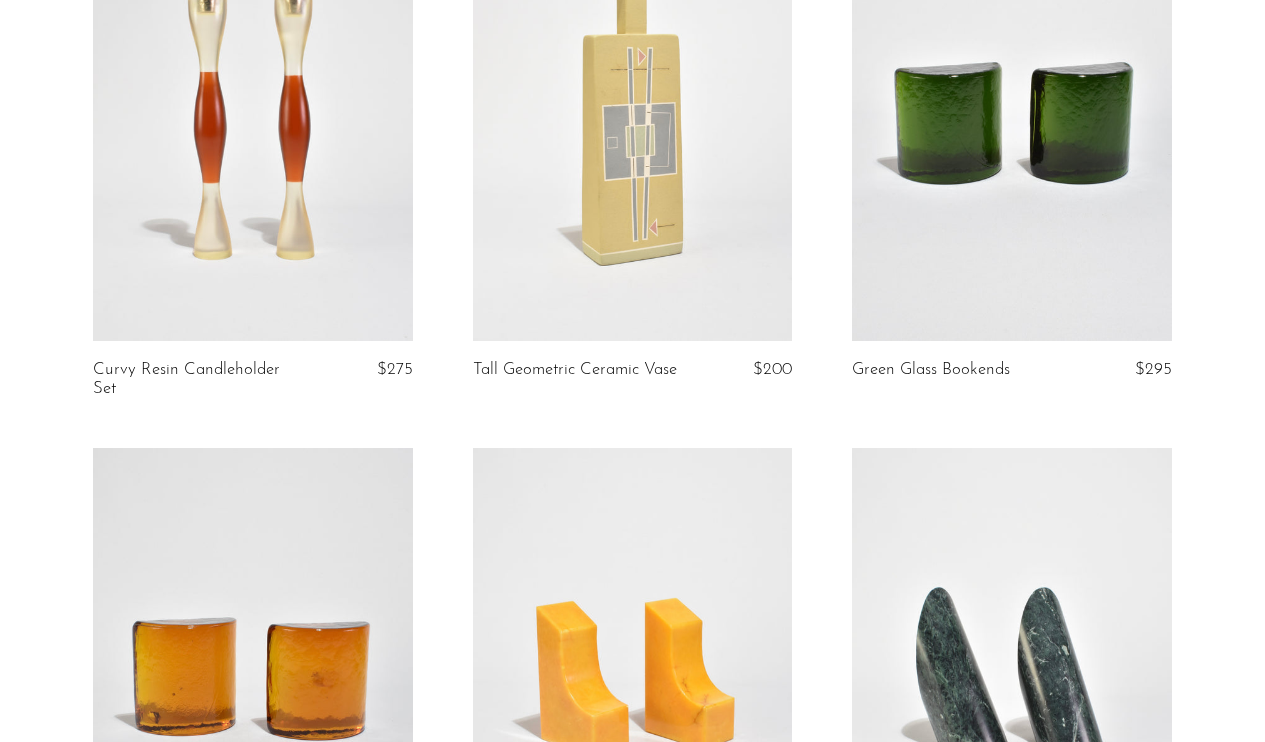 click at bounding box center (1011, 117) 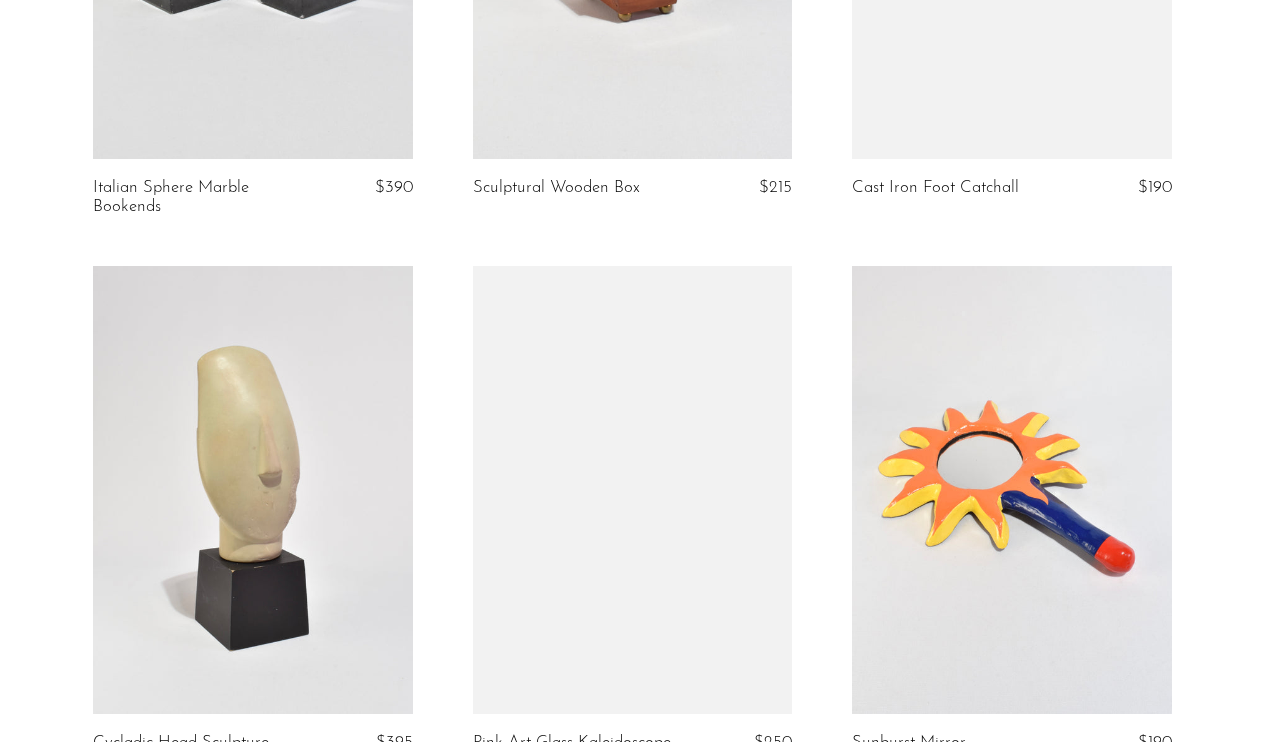 scroll, scrollTop: 6366, scrollLeft: 0, axis: vertical 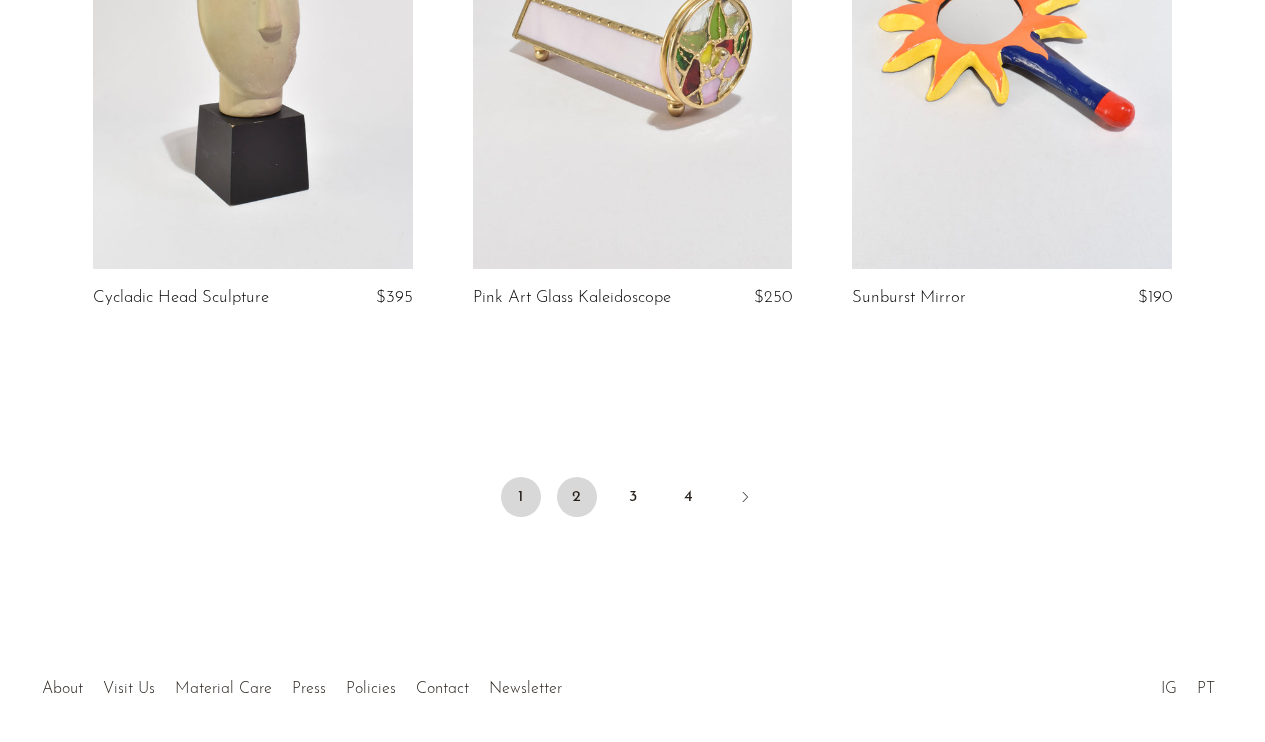 click on "2" at bounding box center [577, 497] 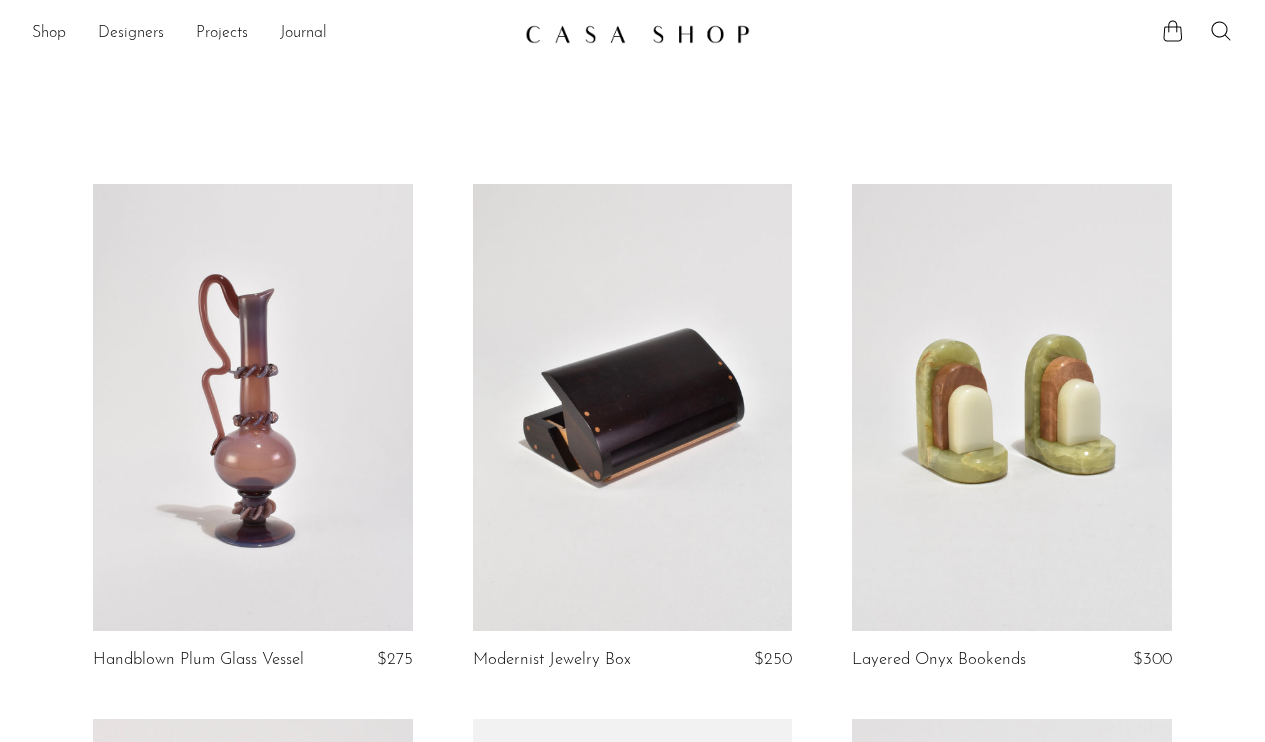 scroll, scrollTop: 0, scrollLeft: 0, axis: both 